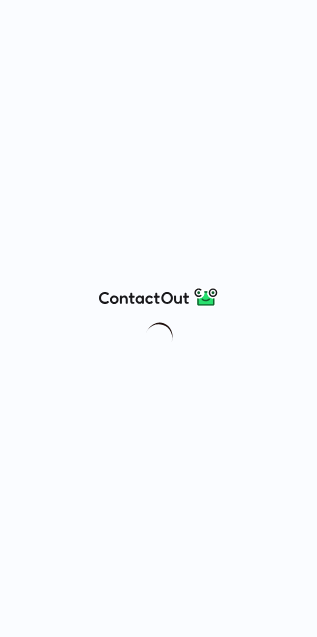 scroll, scrollTop: 0, scrollLeft: 0, axis: both 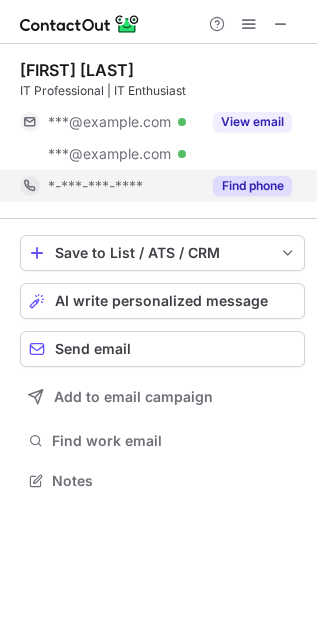 click on "Find phone" at bounding box center (252, 186) 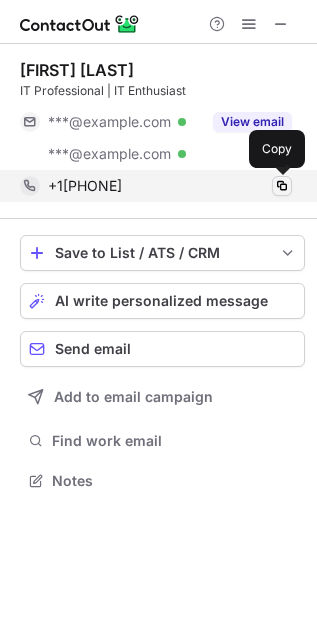 click at bounding box center [282, 186] 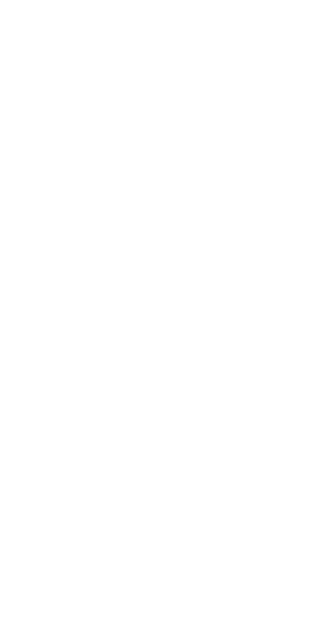 scroll, scrollTop: 0, scrollLeft: 0, axis: both 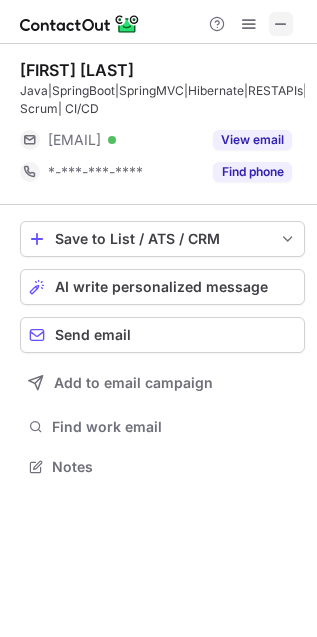 click at bounding box center (281, 24) 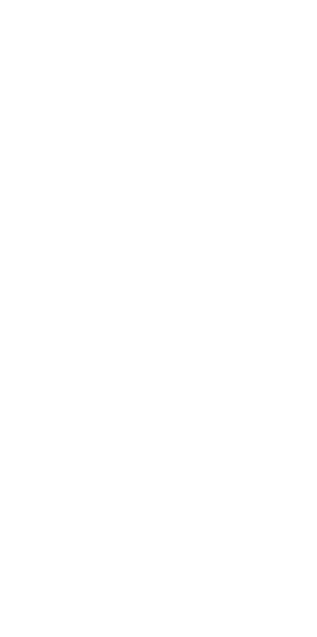 scroll, scrollTop: 0, scrollLeft: 0, axis: both 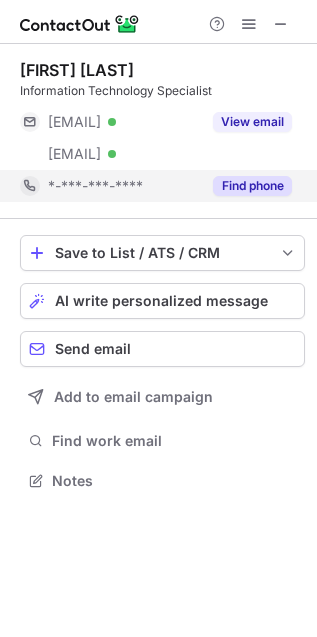 click on "Find phone" at bounding box center [246, 186] 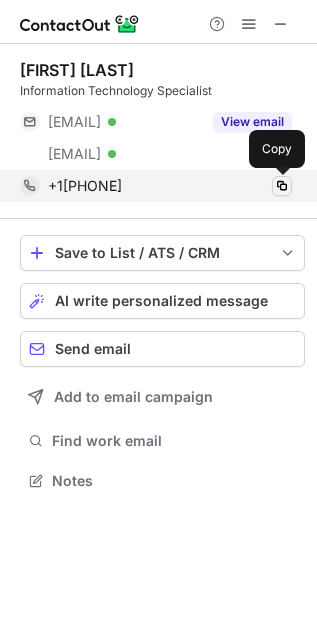click at bounding box center (282, 186) 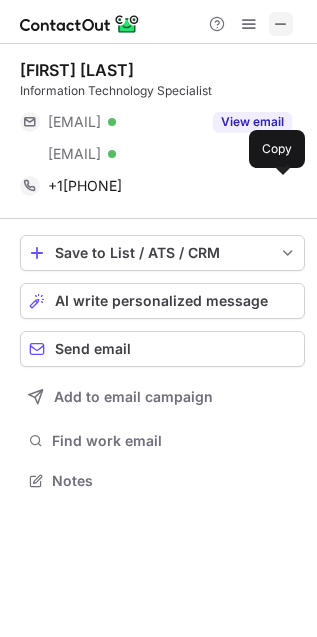 click at bounding box center [281, 24] 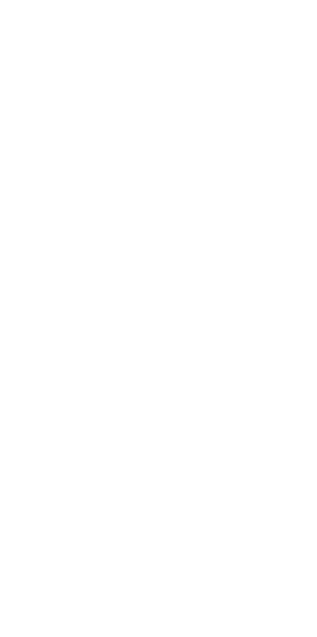 scroll, scrollTop: 0, scrollLeft: 0, axis: both 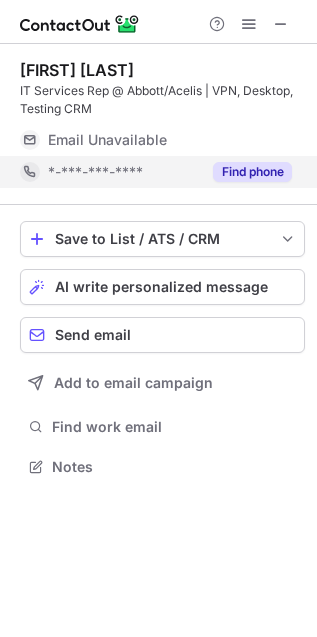 click on "Find phone" at bounding box center [252, 172] 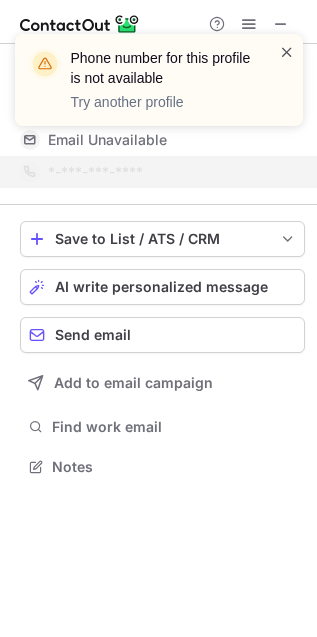 click at bounding box center [287, 52] 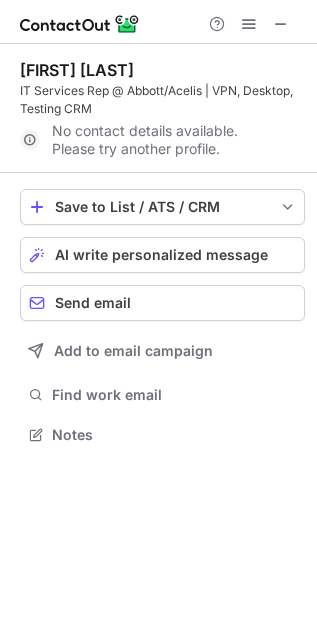scroll, scrollTop: 421, scrollLeft: 317, axis: both 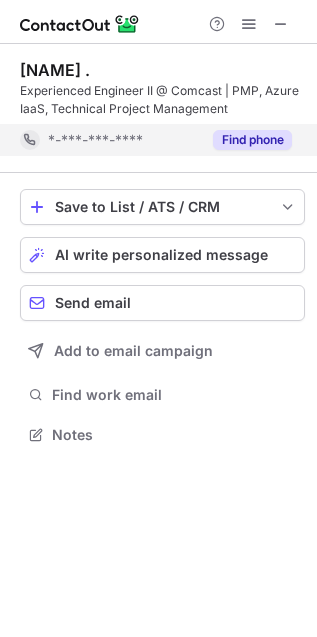 click on "Find phone" at bounding box center (252, 140) 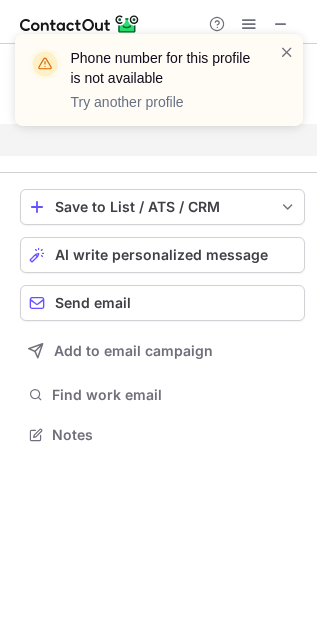 scroll, scrollTop: 390, scrollLeft: 317, axis: both 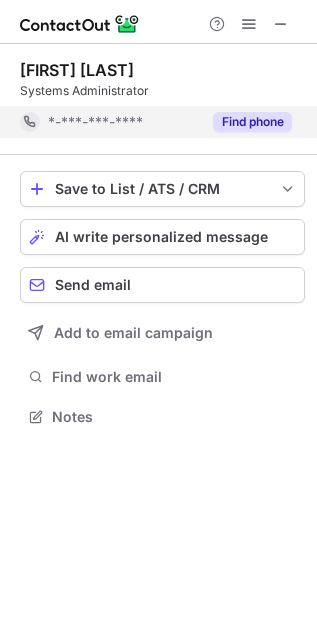 click on "Find phone" at bounding box center (252, 122) 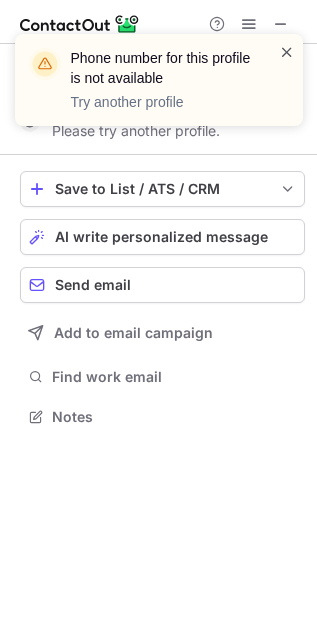 click at bounding box center (287, 52) 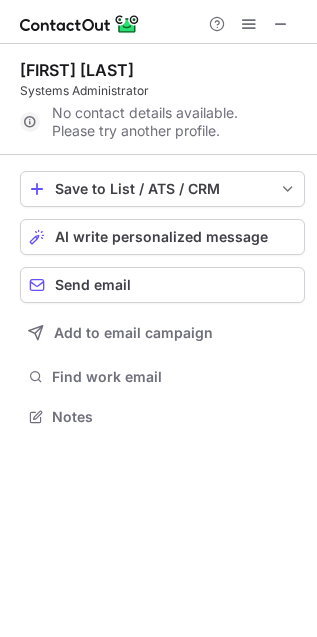 click on "Phone number for this profile is not available Try another profile" at bounding box center (159, 88) 